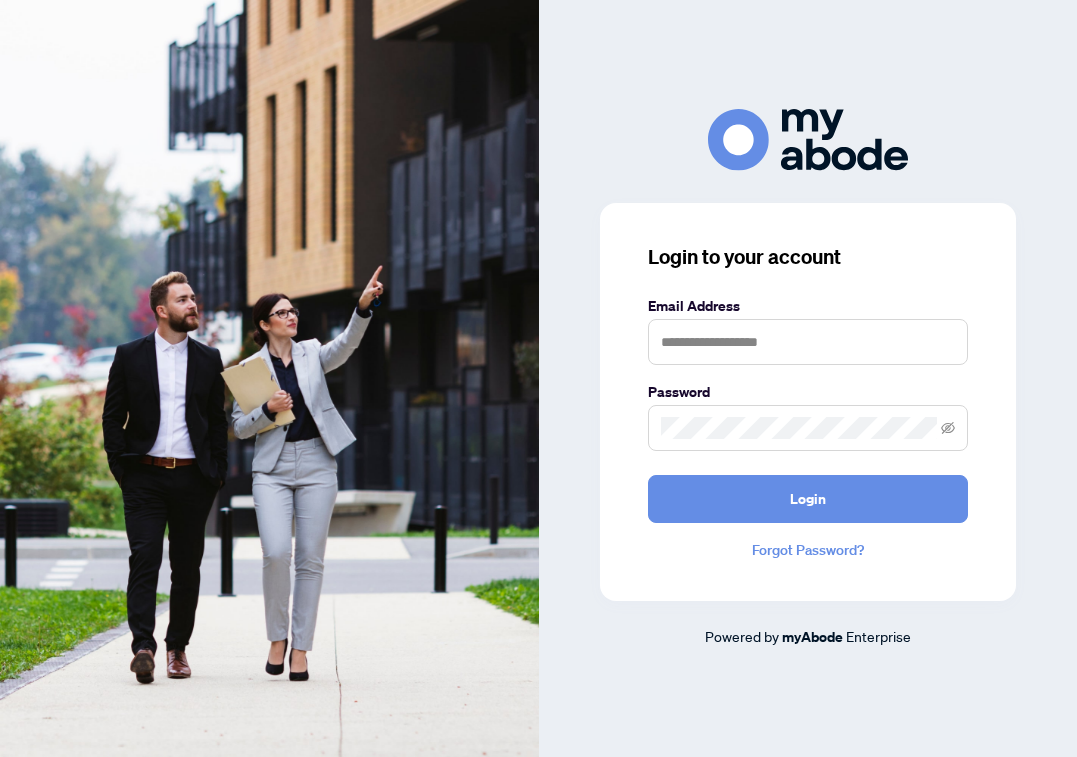 scroll, scrollTop: 0, scrollLeft: 0, axis: both 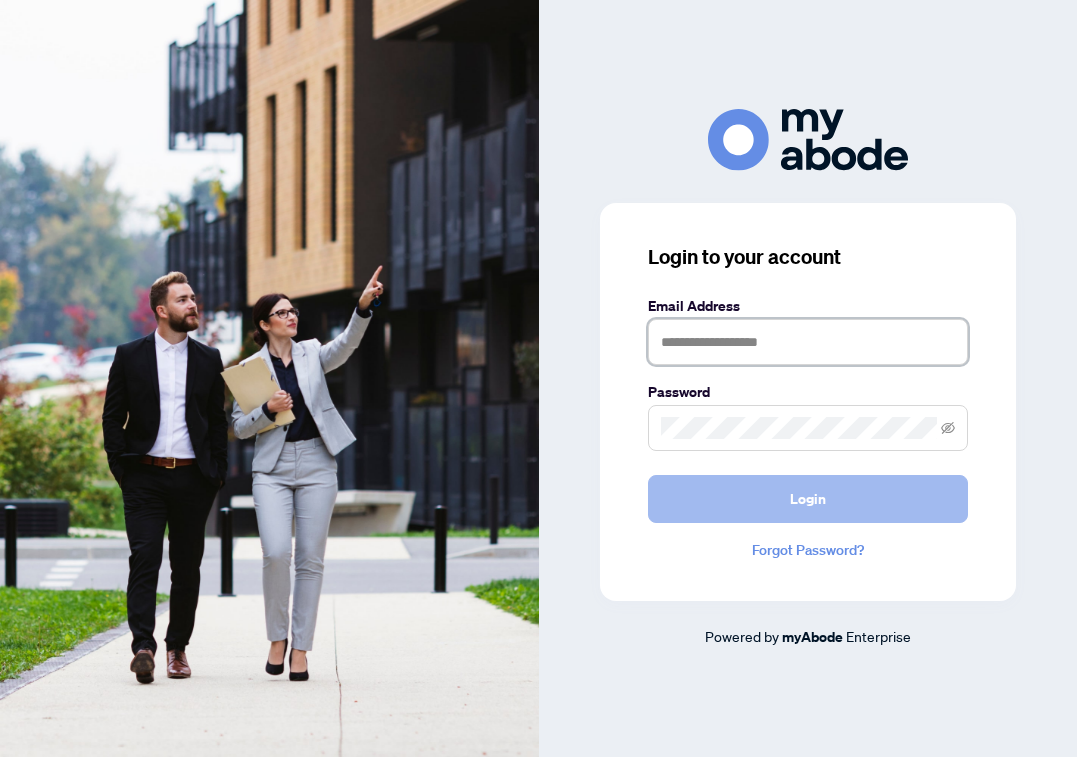 type on "**********" 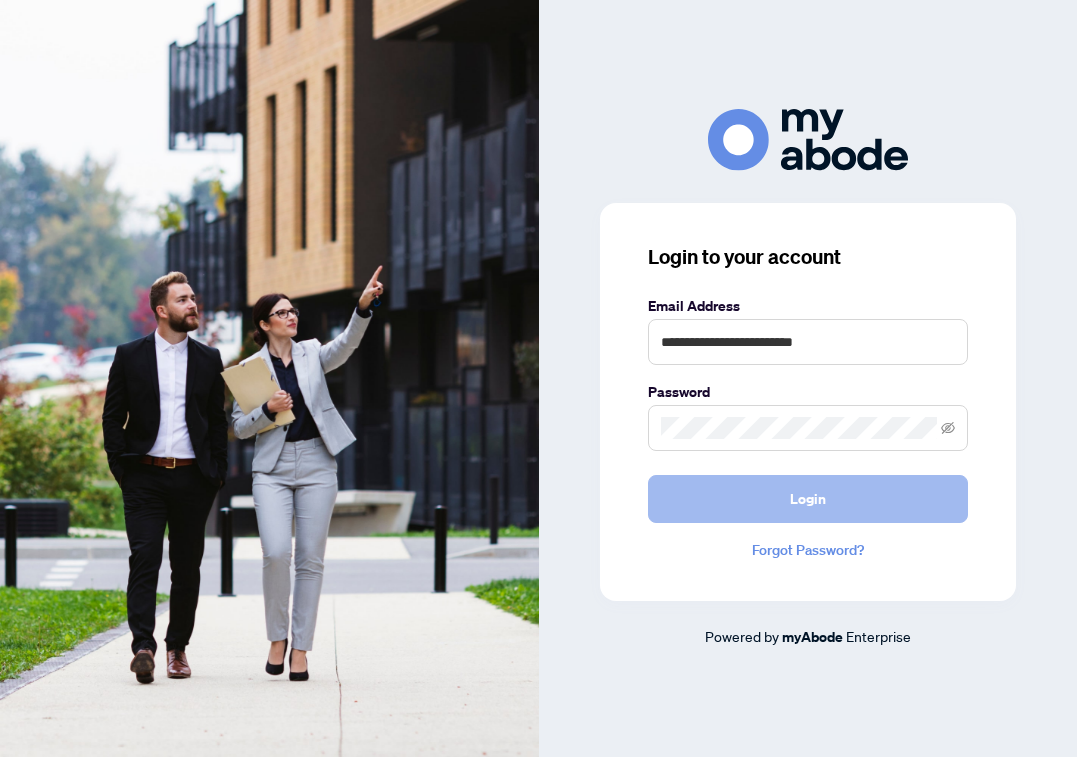 click on "Login" at bounding box center (808, 499) 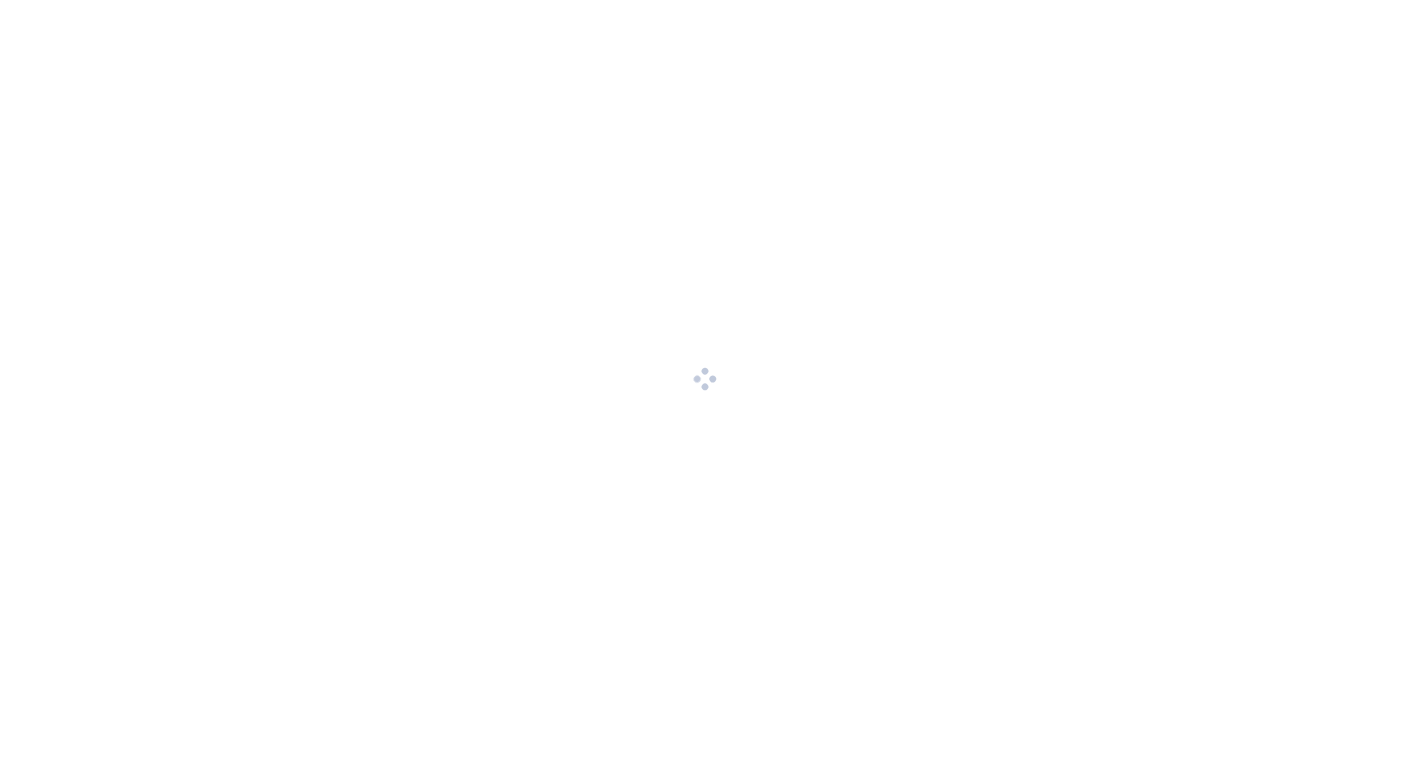 scroll, scrollTop: 0, scrollLeft: 0, axis: both 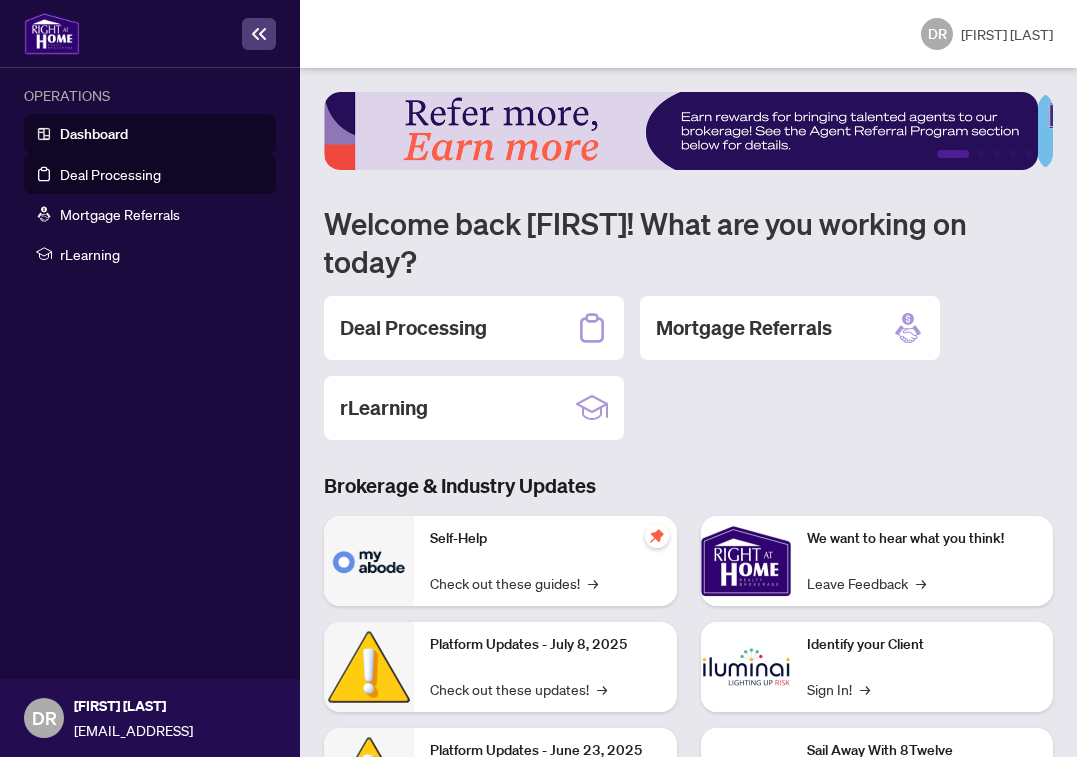 click on "Deal Processing" at bounding box center (110, 174) 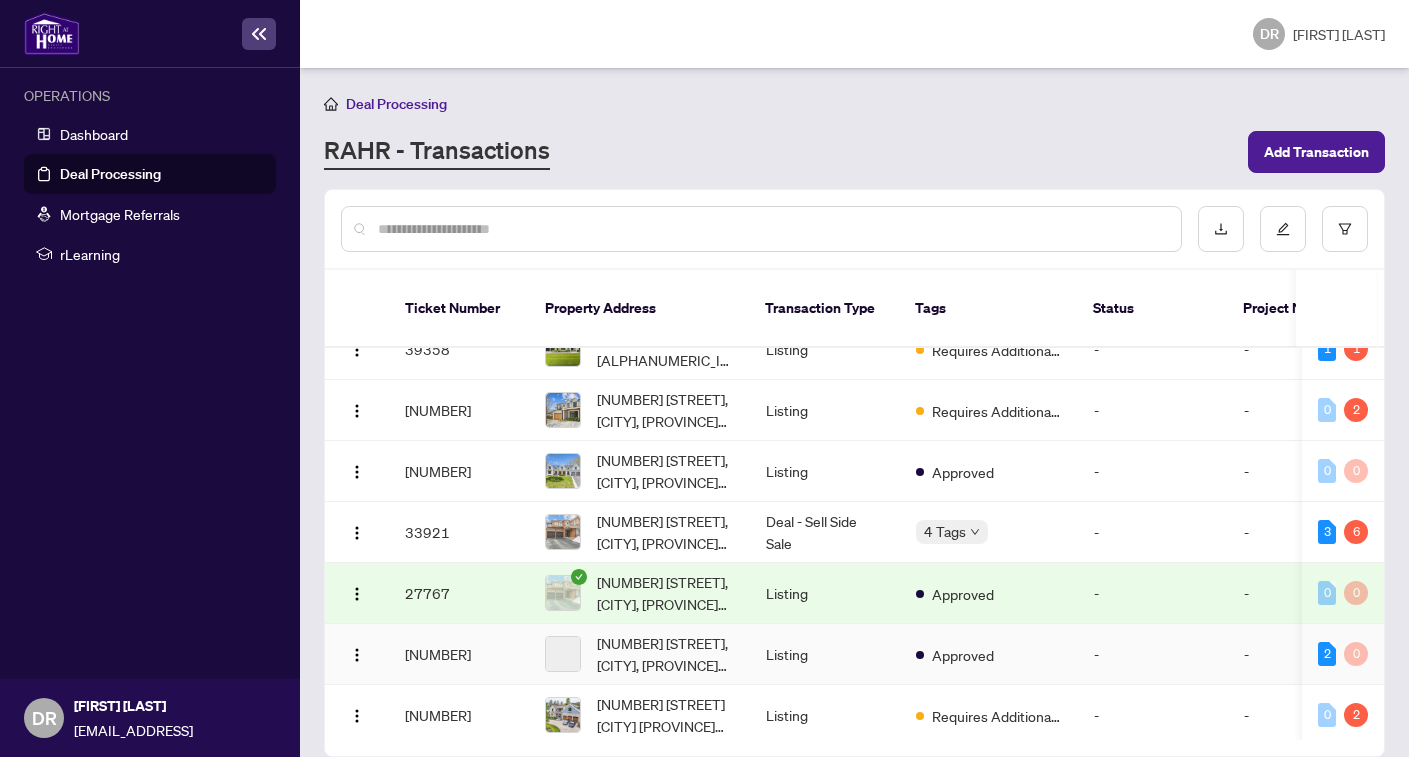 scroll, scrollTop: 124, scrollLeft: 0, axis: vertical 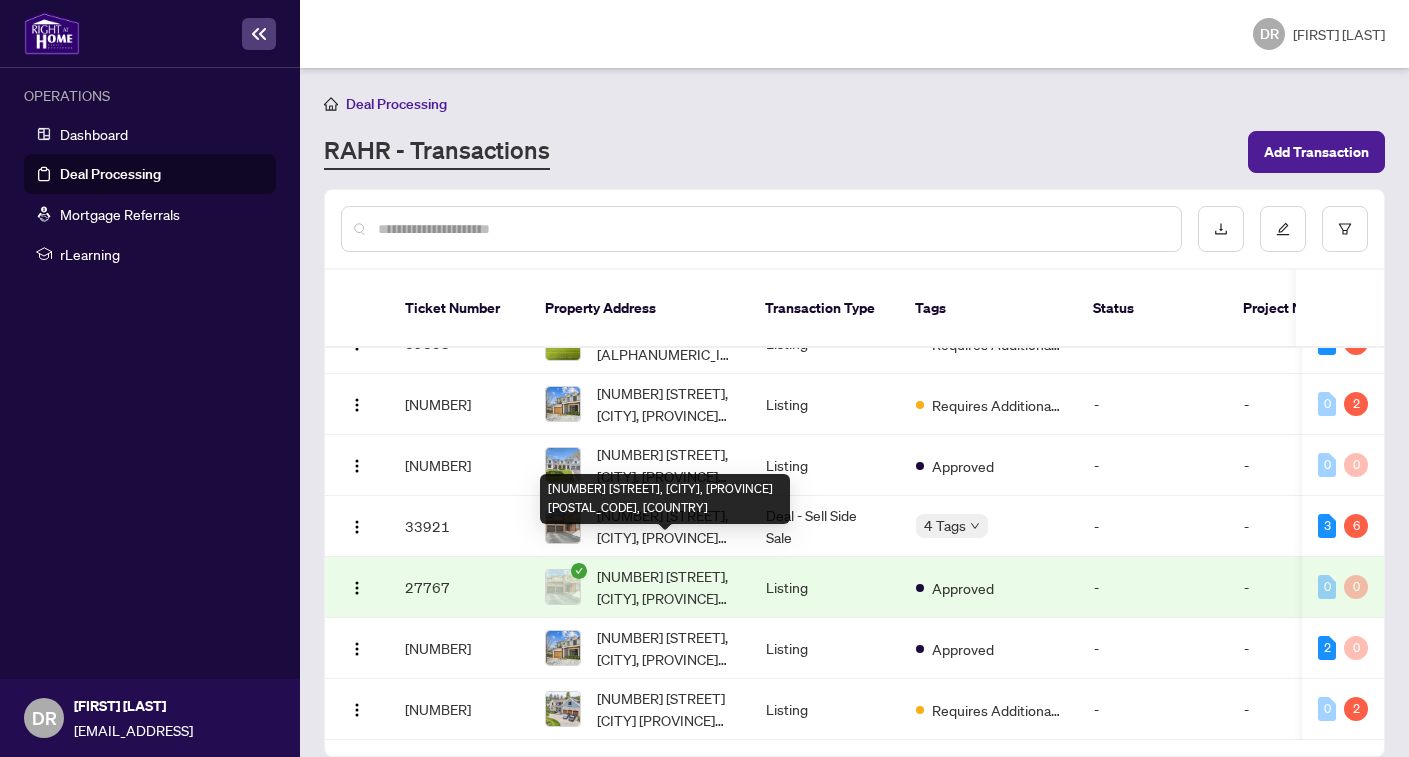 click on "[NUMBER] [STREET], [CITY], [PROVINCE] [POSTAL_CODE], [COUNTRY]" at bounding box center [665, 587] 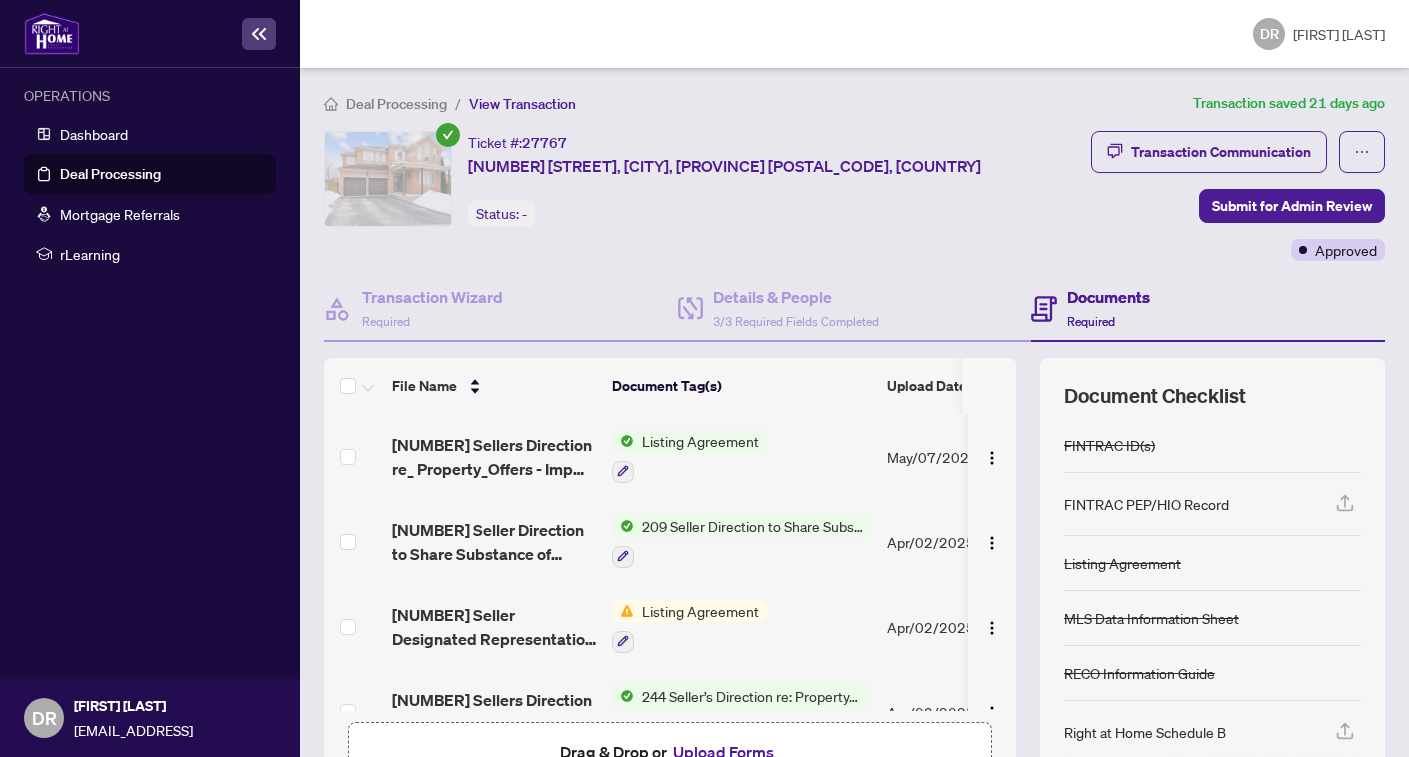click on "Documents" at bounding box center [1108, 297] 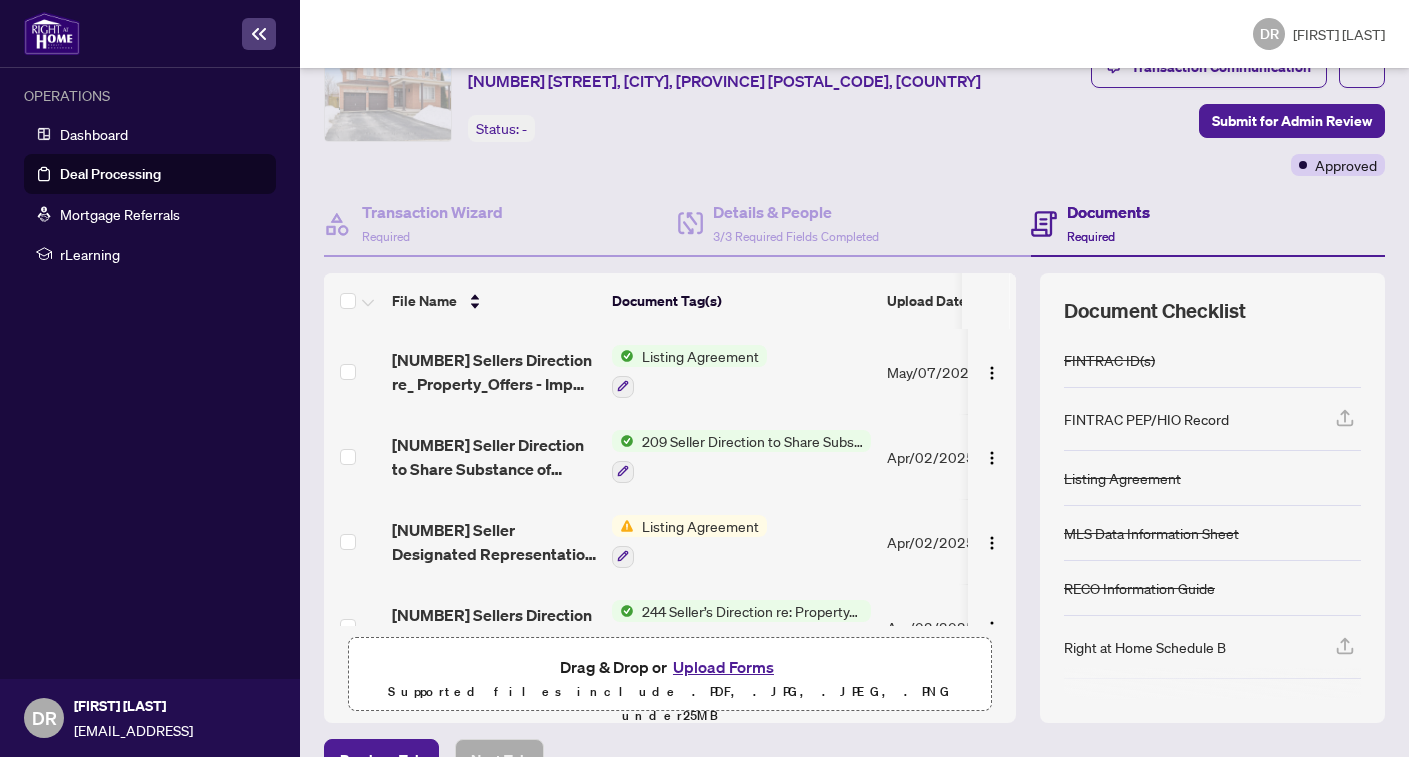 scroll, scrollTop: 132, scrollLeft: 0, axis: vertical 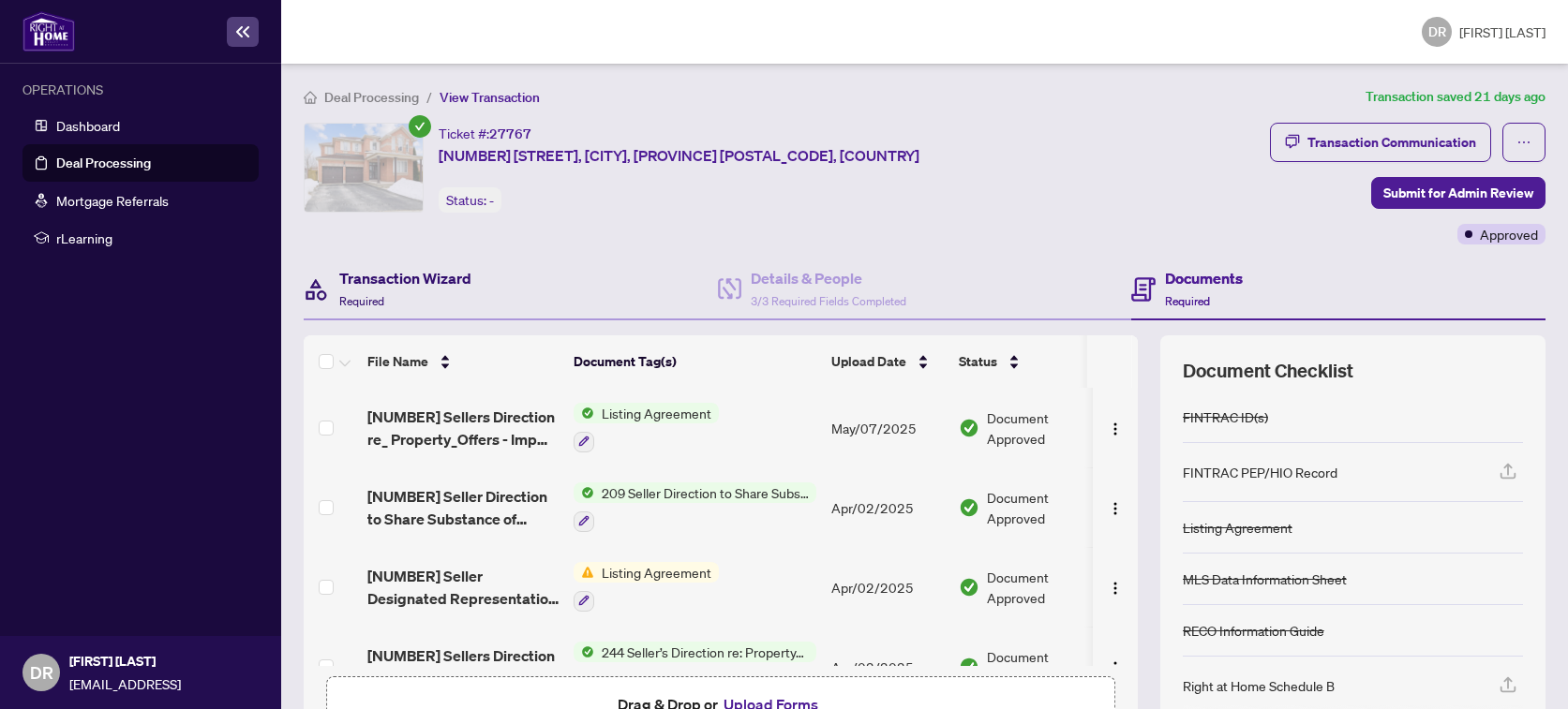 click on "Transaction Wizard" at bounding box center (405, 278) 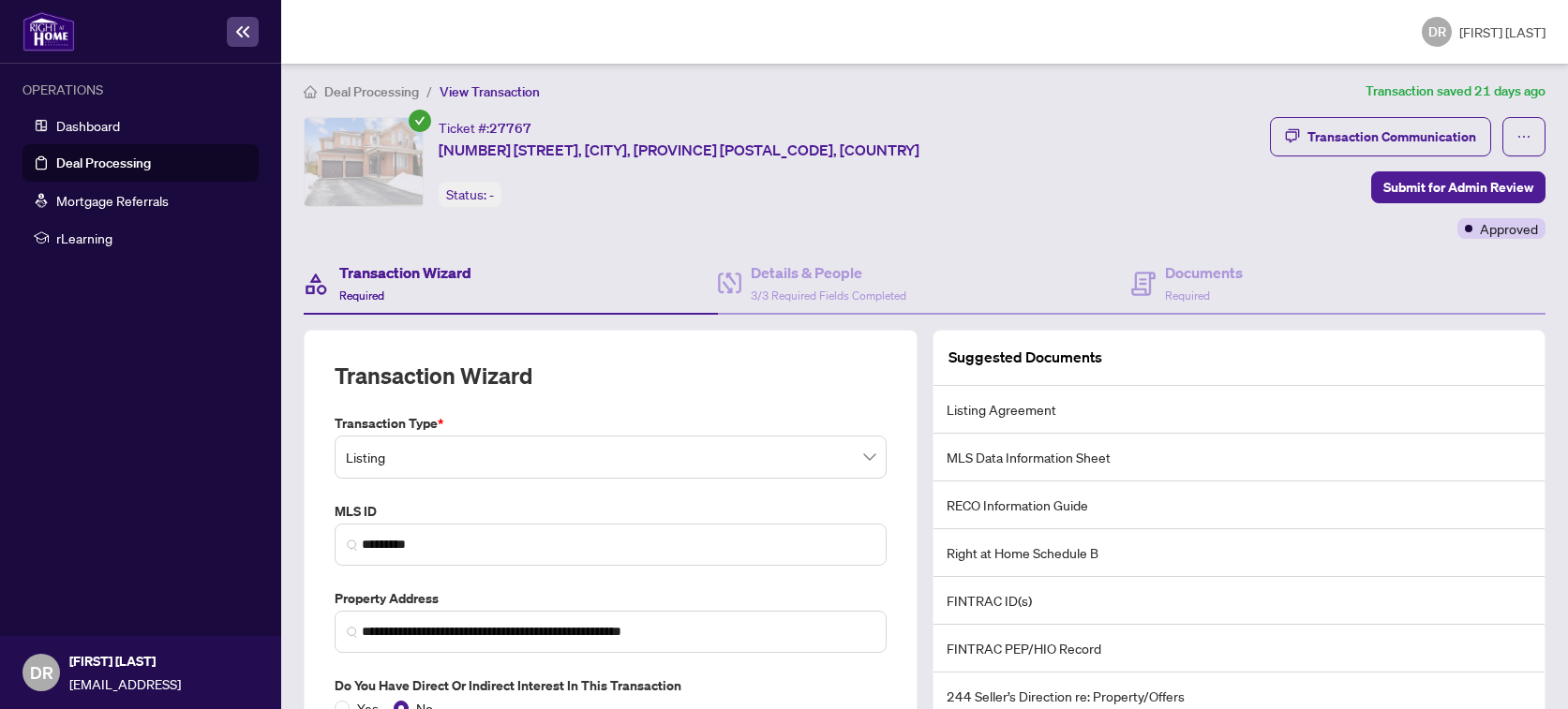 scroll, scrollTop: 0, scrollLeft: 0, axis: both 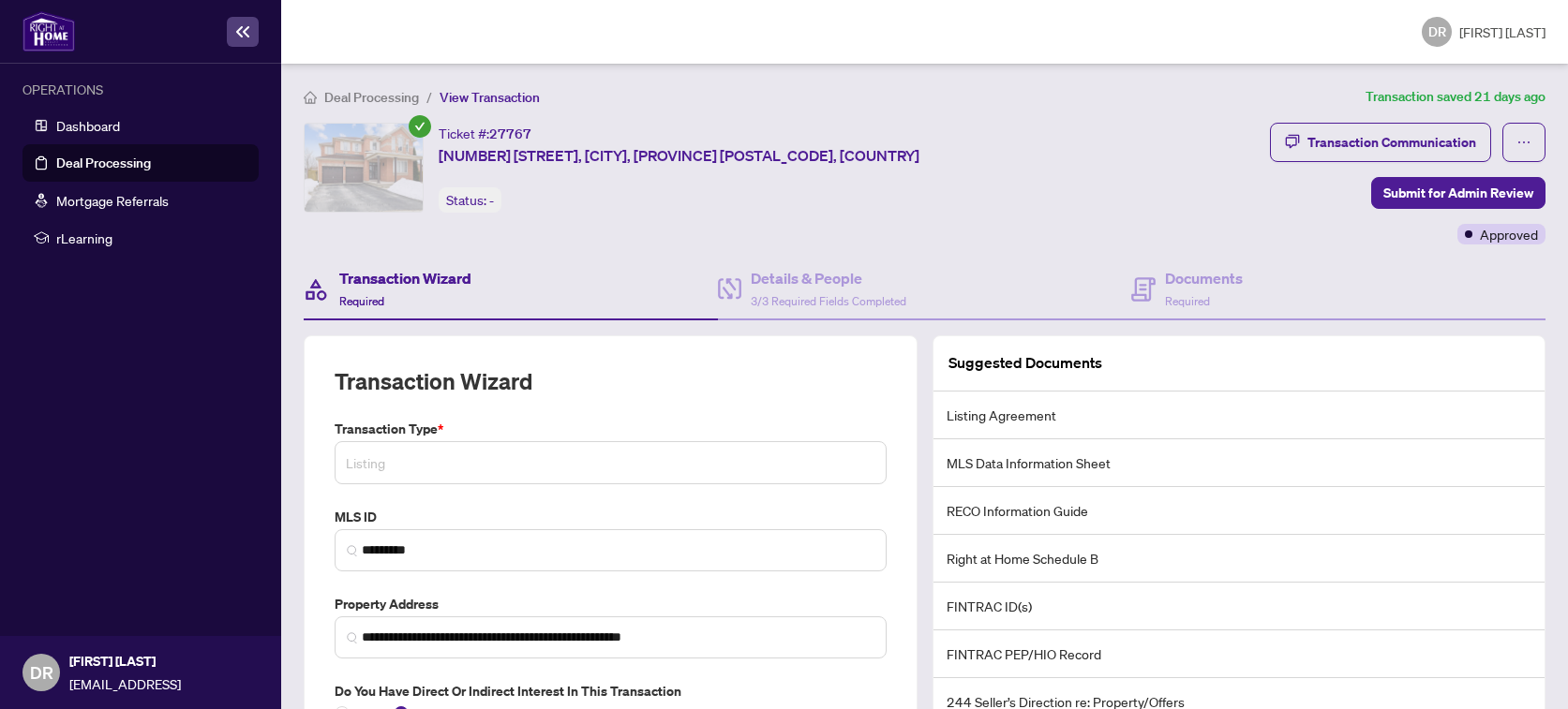 click on "Listing" at bounding box center [610, 463] 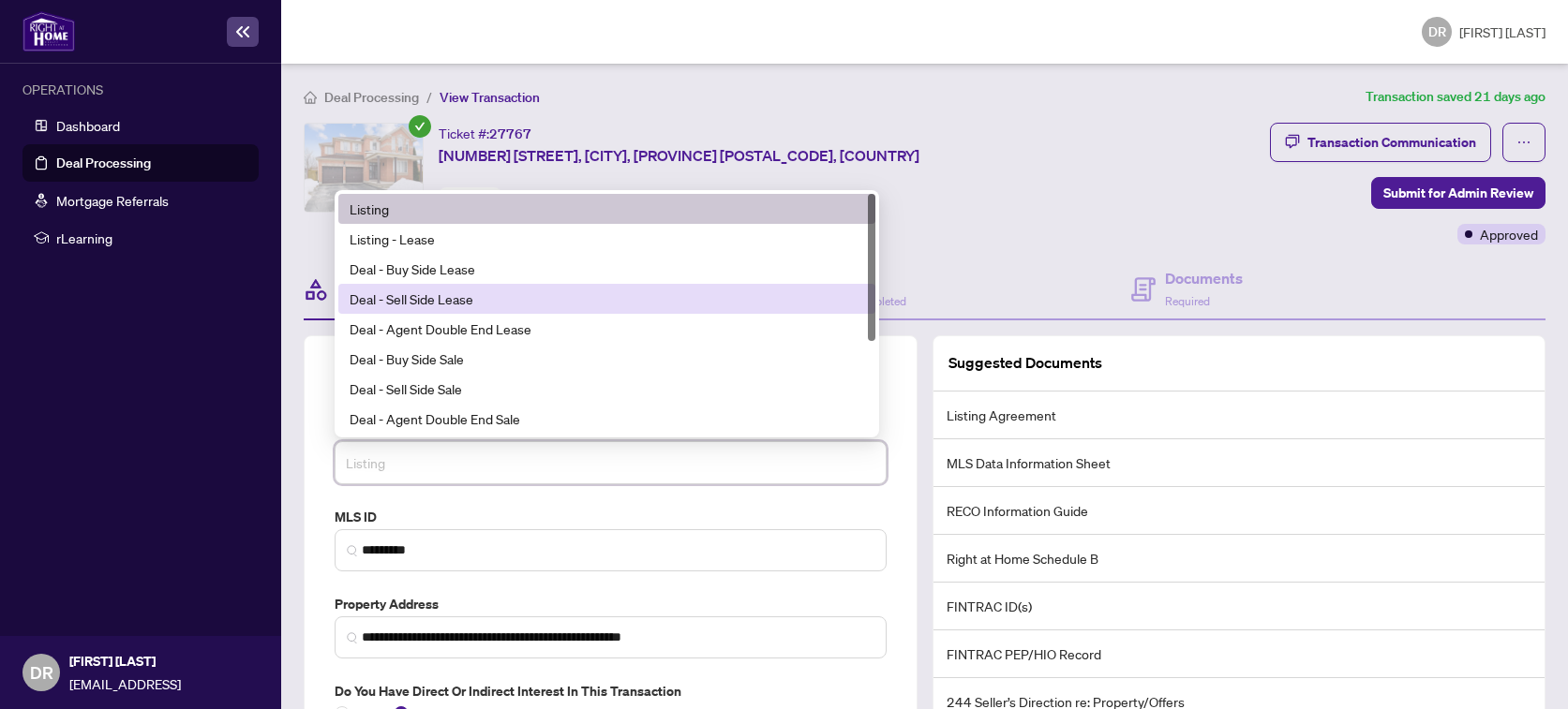 click on "Deal - Sell Side Lease" at bounding box center [606, 299] 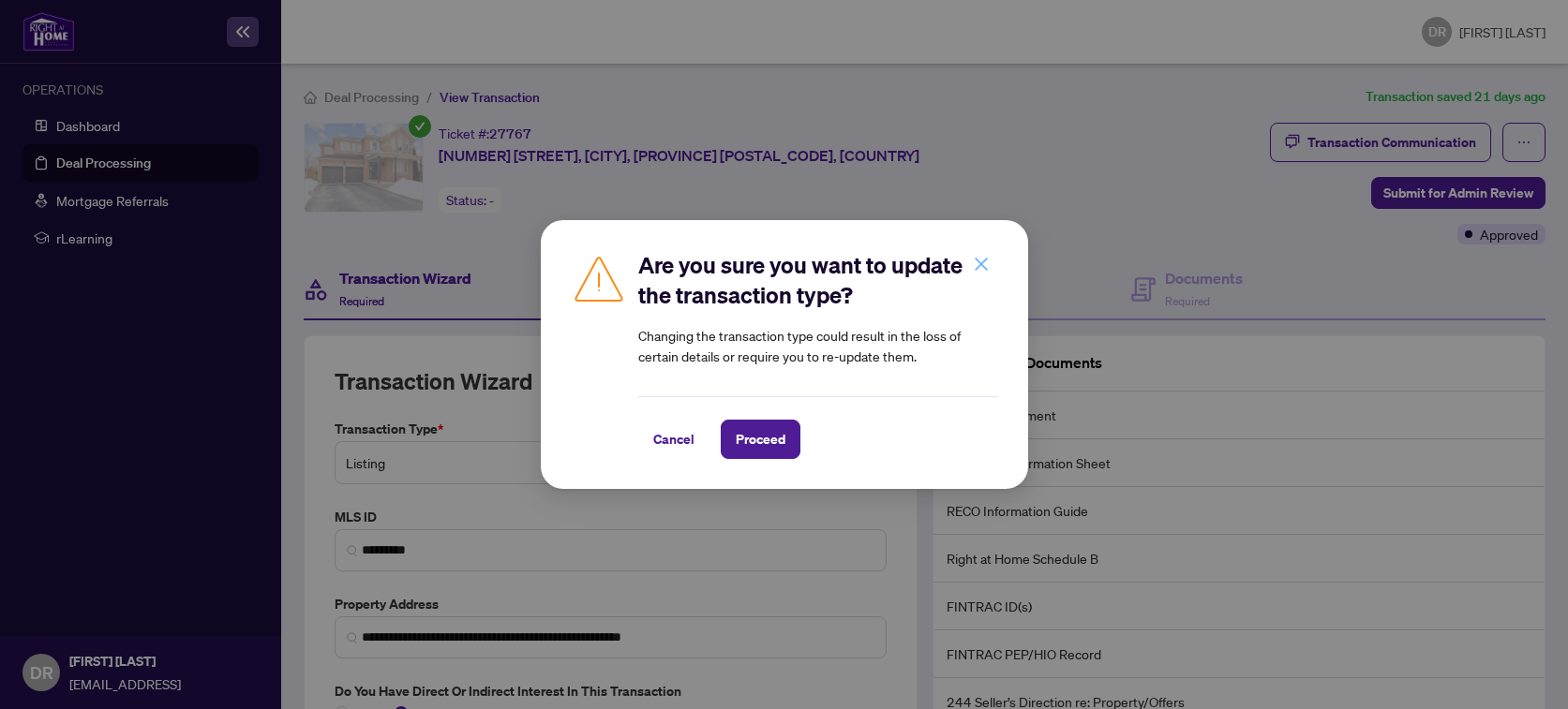 click 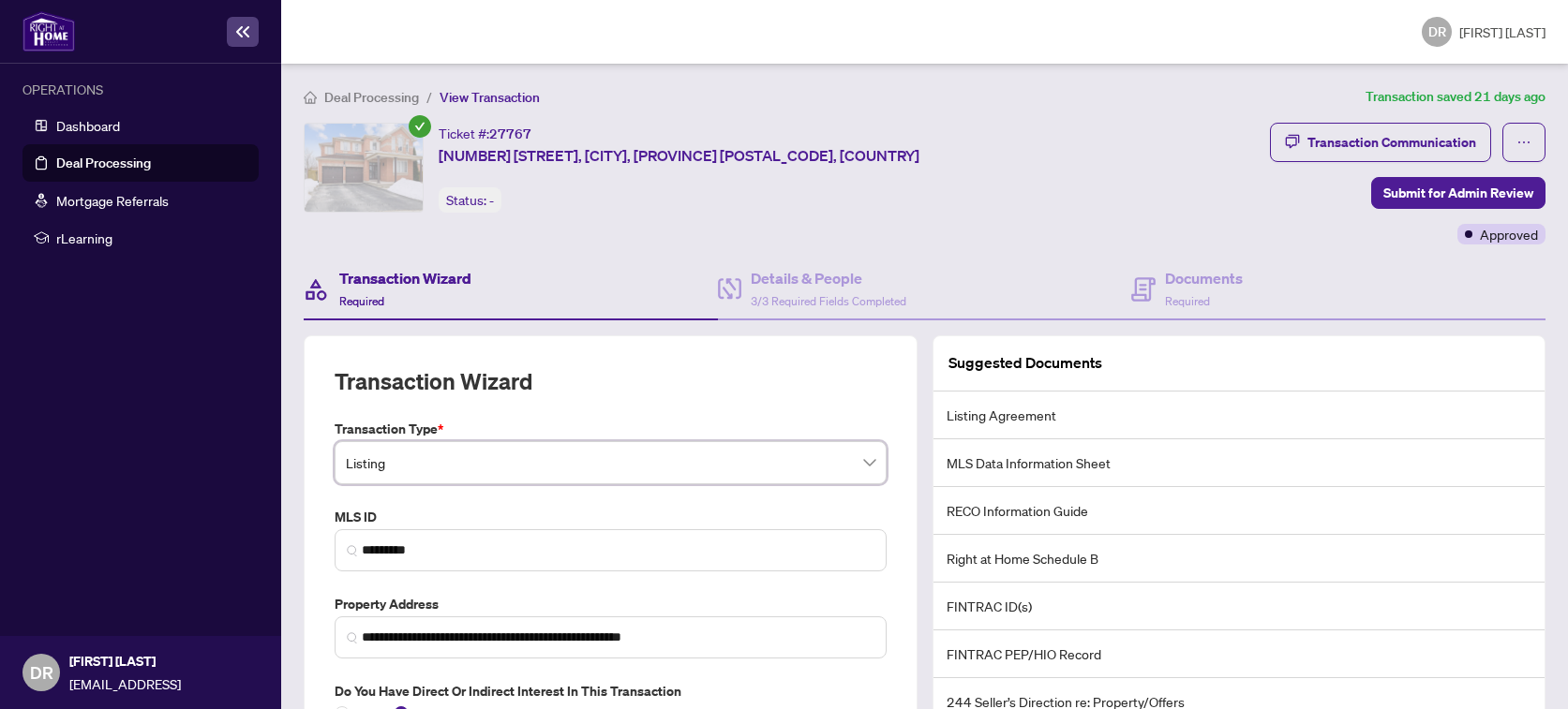 click on "Deal Processing" at bounding box center [103, 163] 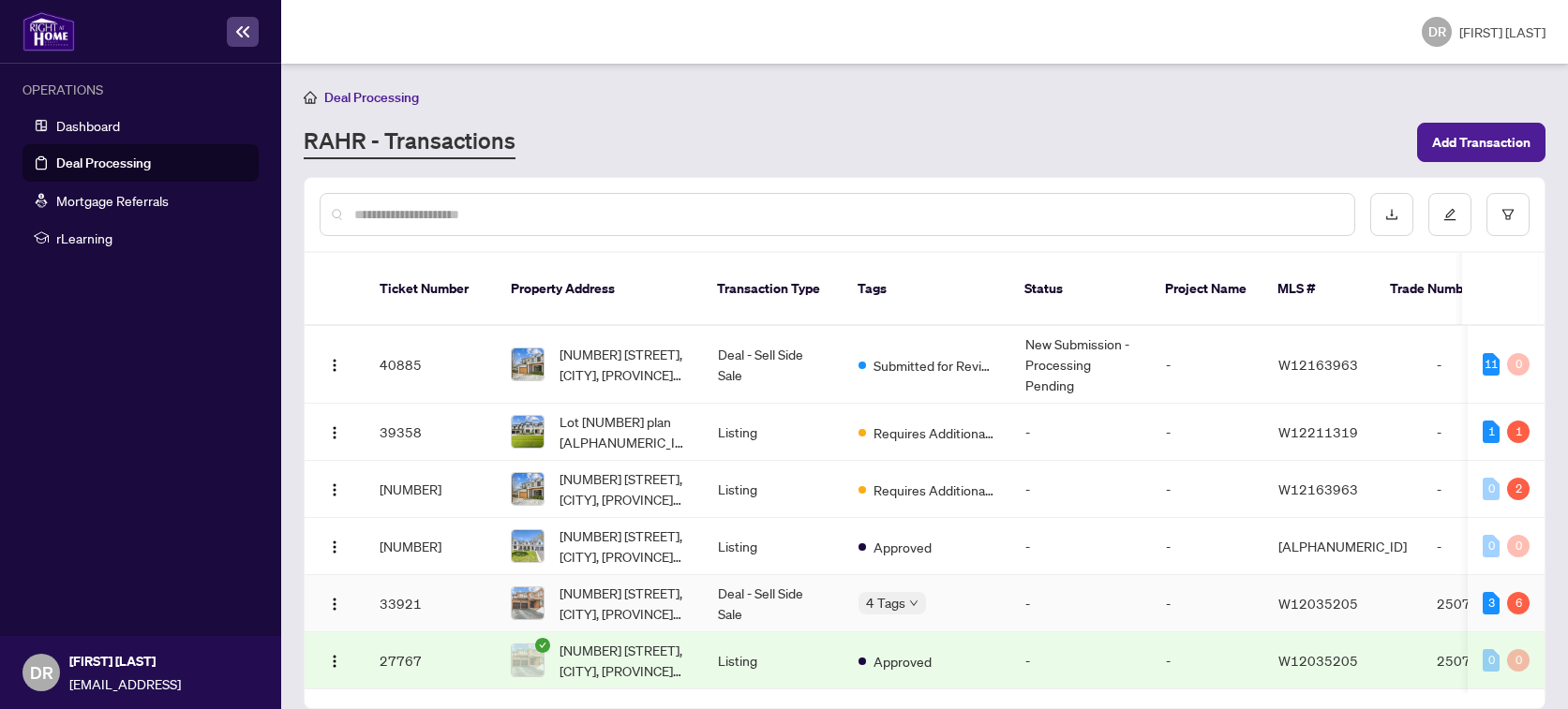 click on "Deal - Sell Side Sale" at bounding box center (773, 603) 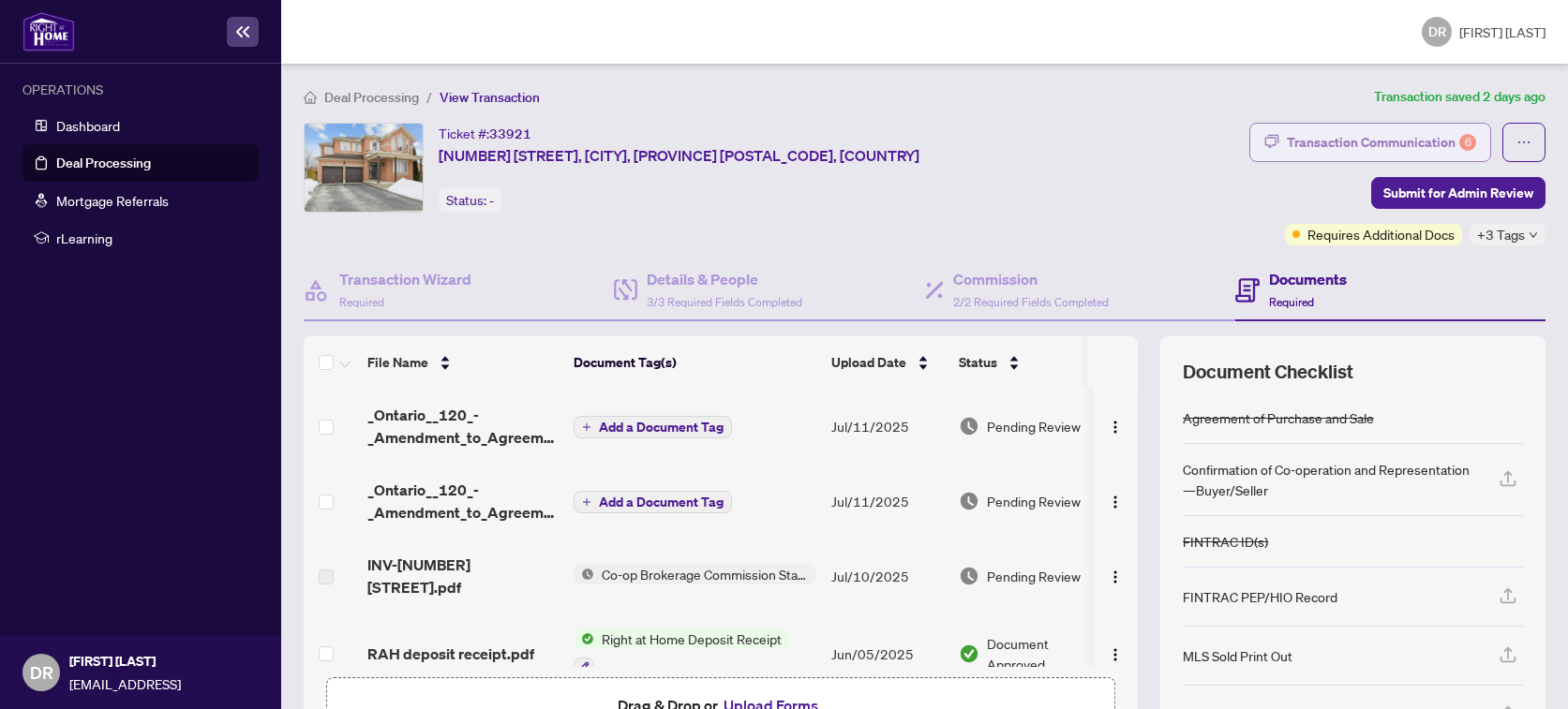 click on "Transaction Communication 6" at bounding box center (1381, 142) 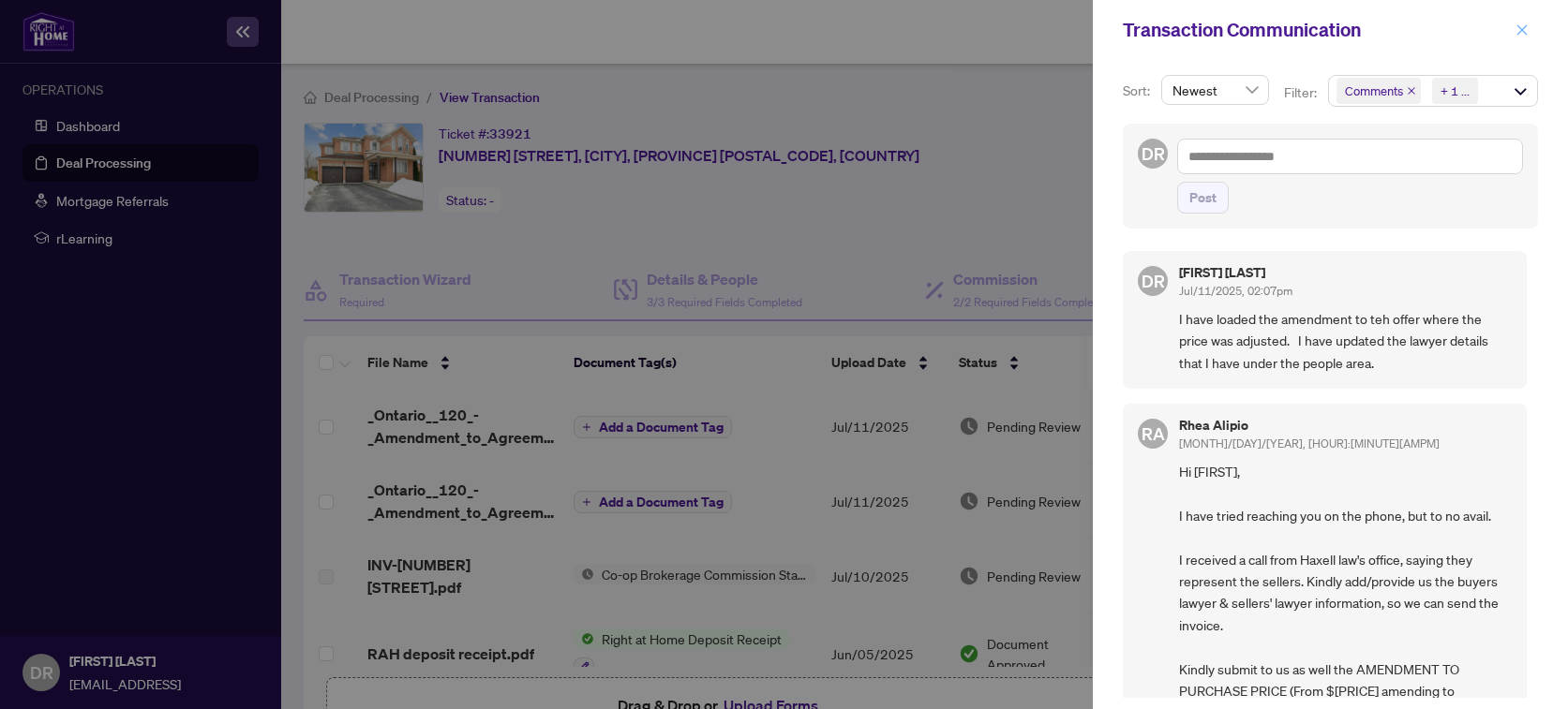 click at bounding box center [1522, 30] 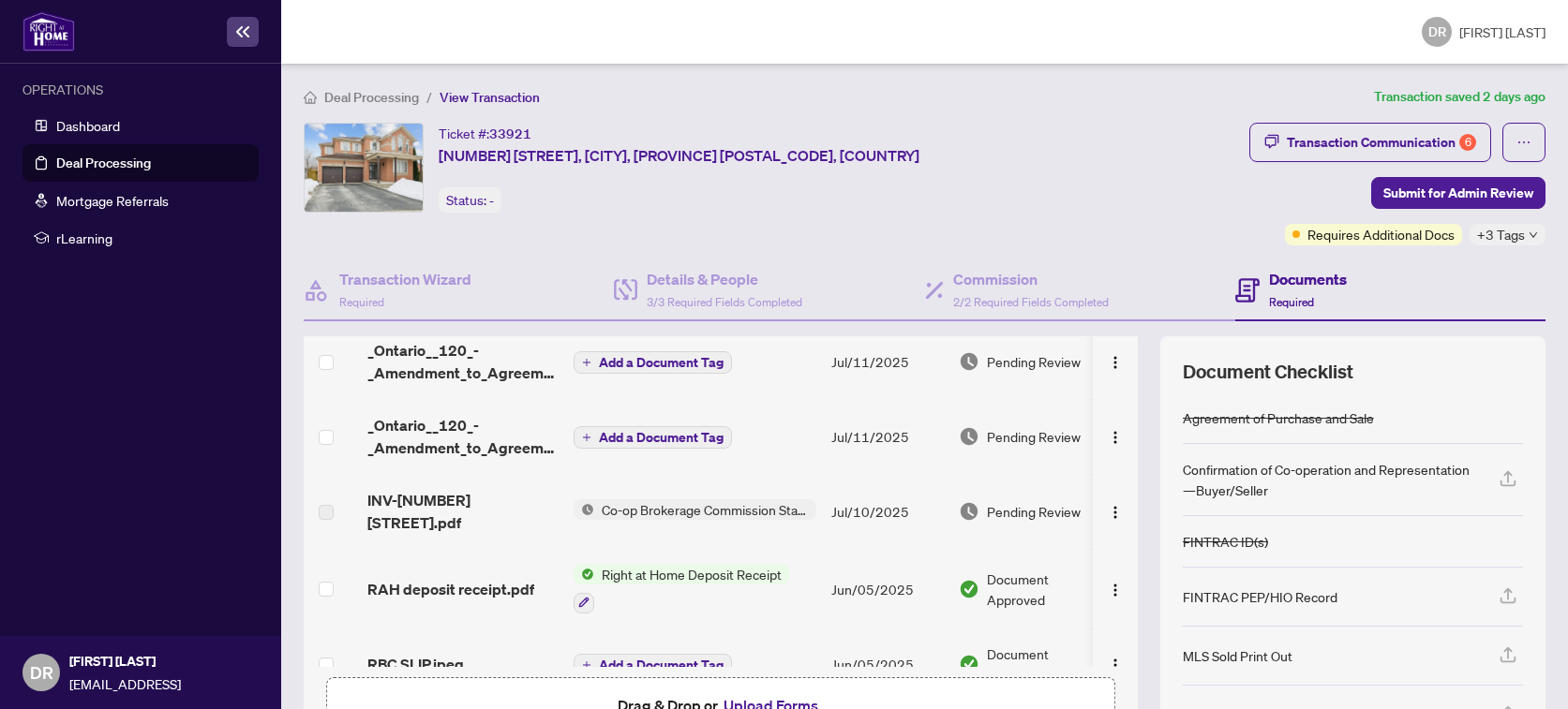 scroll, scrollTop: 94, scrollLeft: 0, axis: vertical 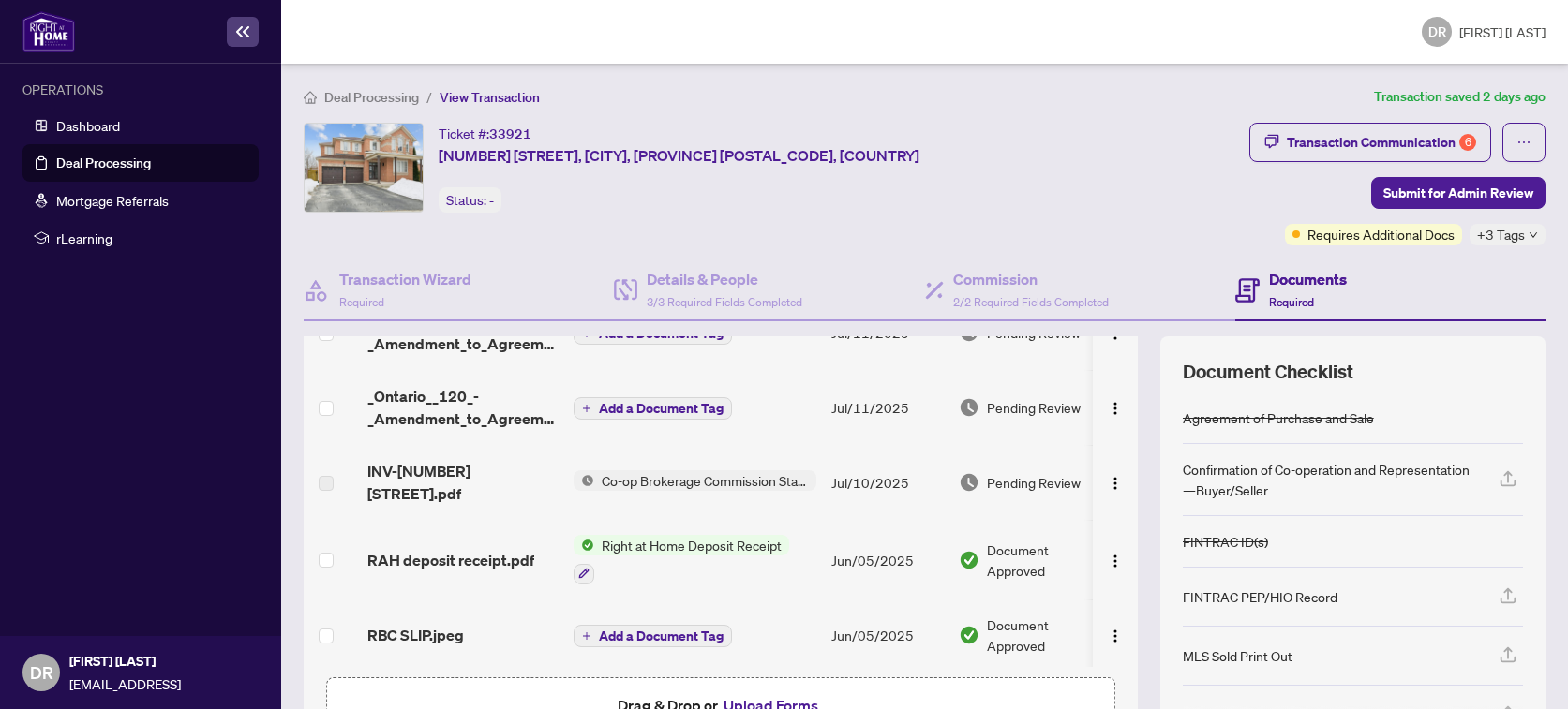 click on "Right at Home Deposit Receipt" at bounding box center (692, 545) 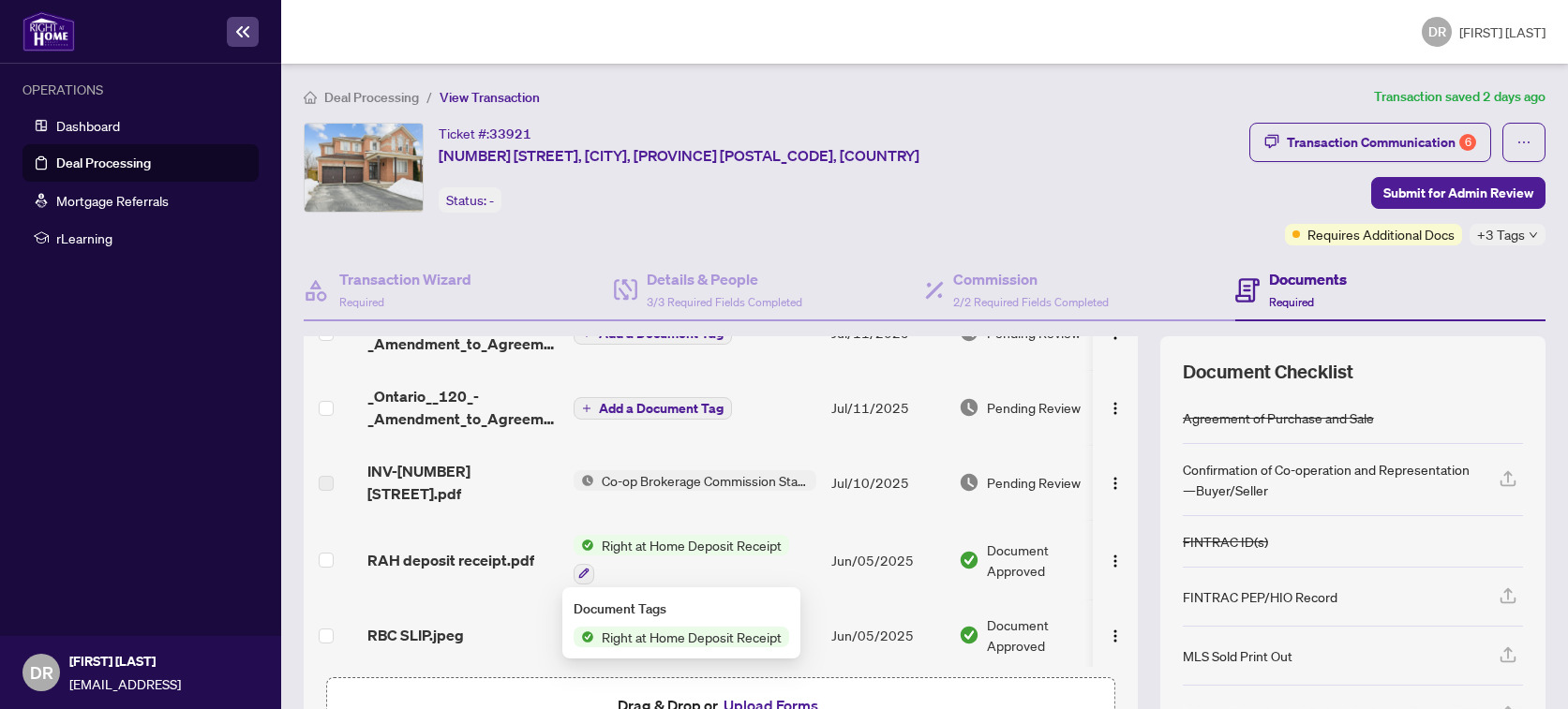 scroll, scrollTop: 281, scrollLeft: 0, axis: vertical 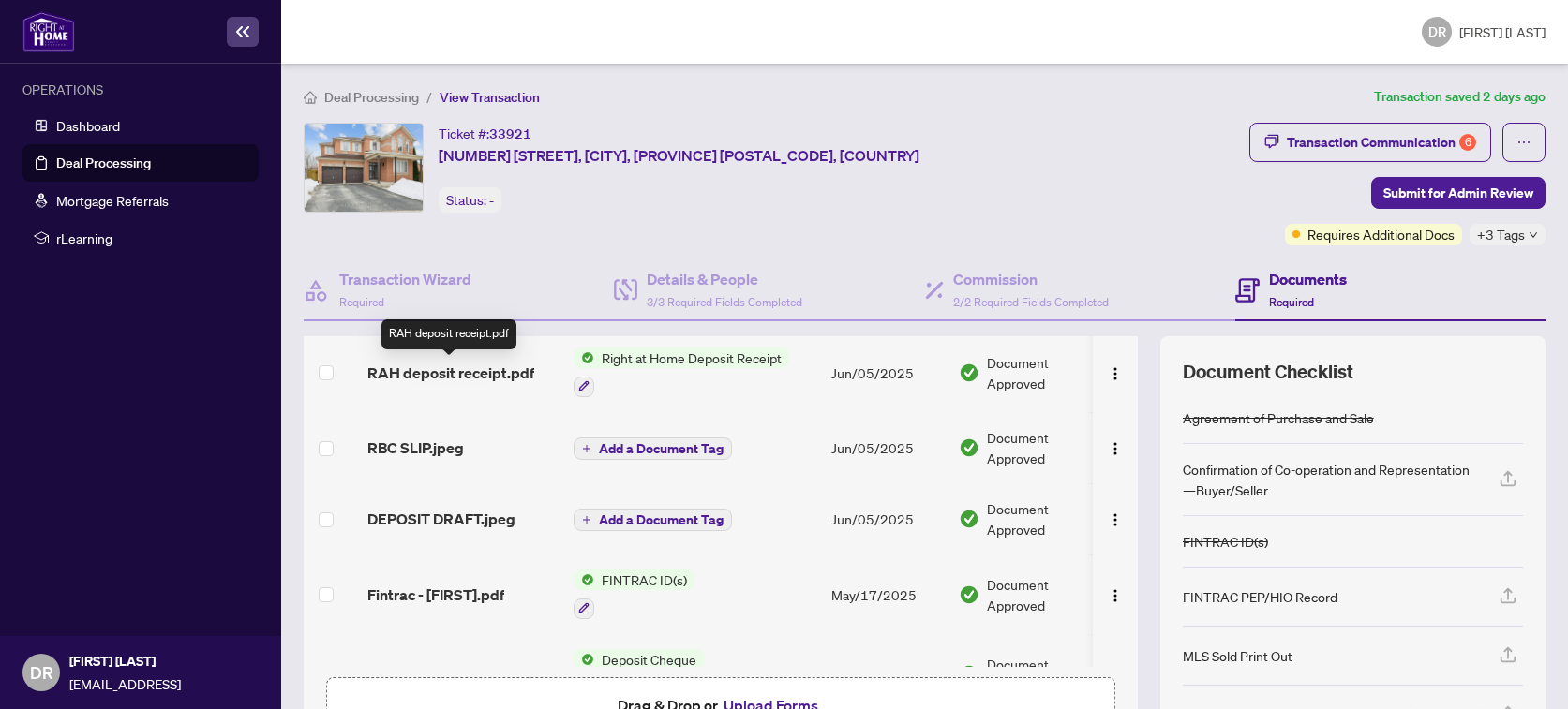 click on "RAH deposit receipt.pdf" at bounding box center [451, 373] 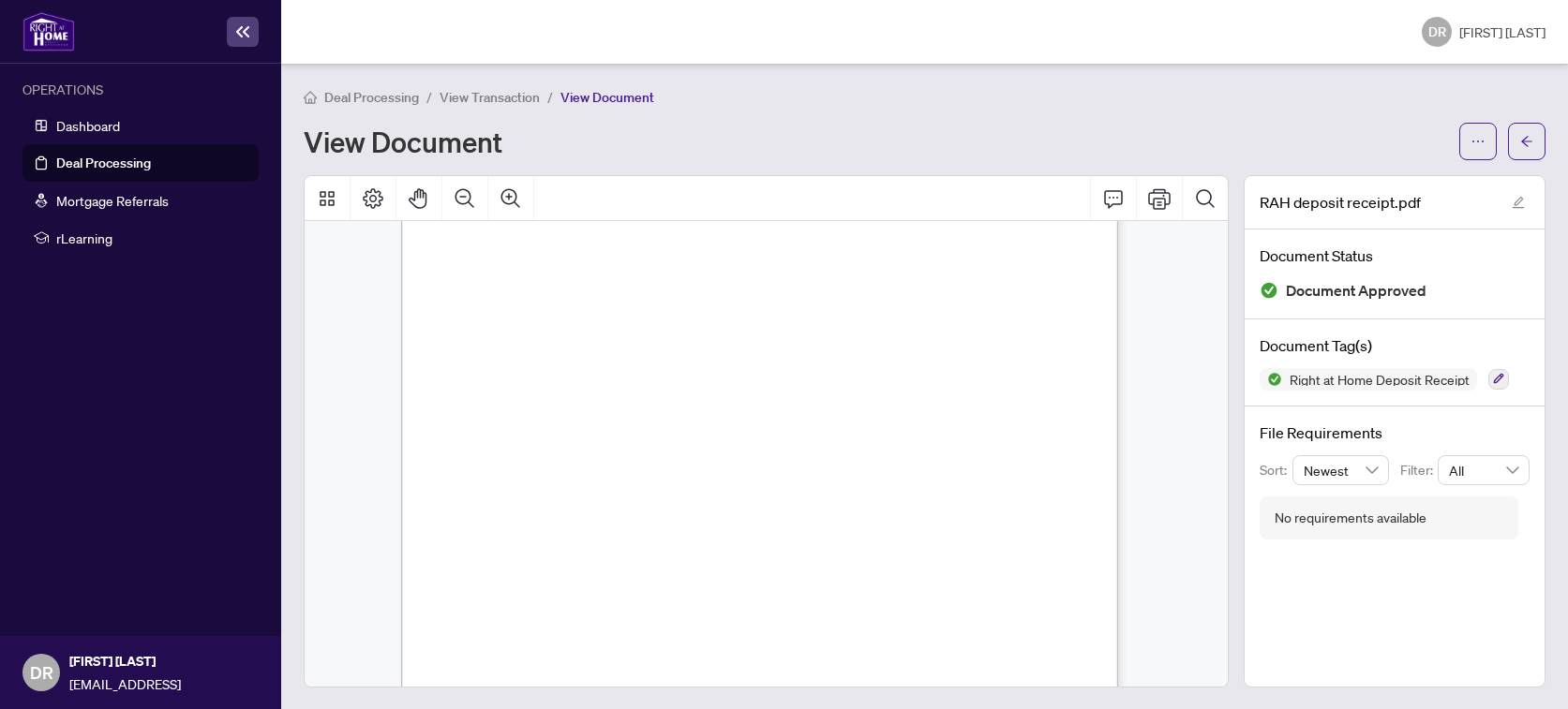 scroll, scrollTop: 0, scrollLeft: 0, axis: both 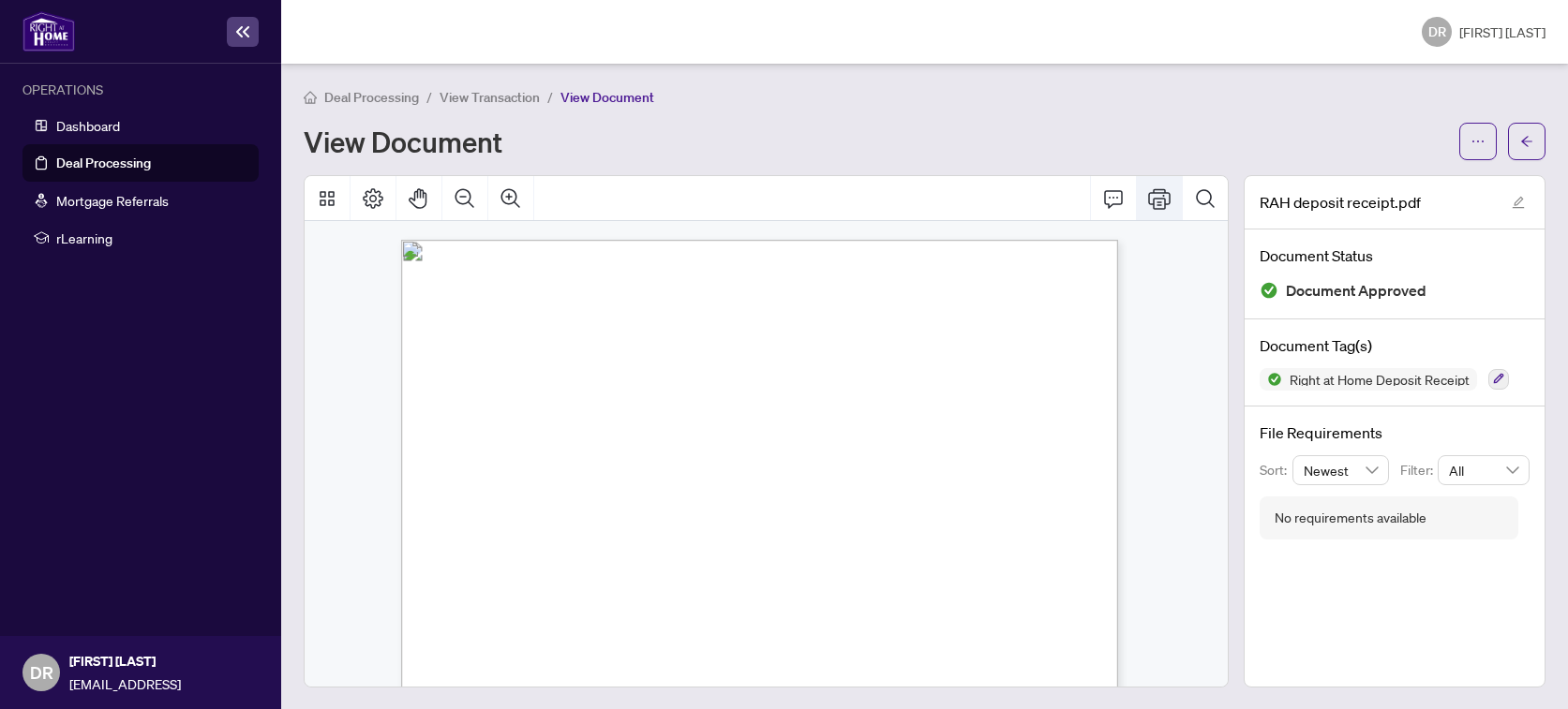 click 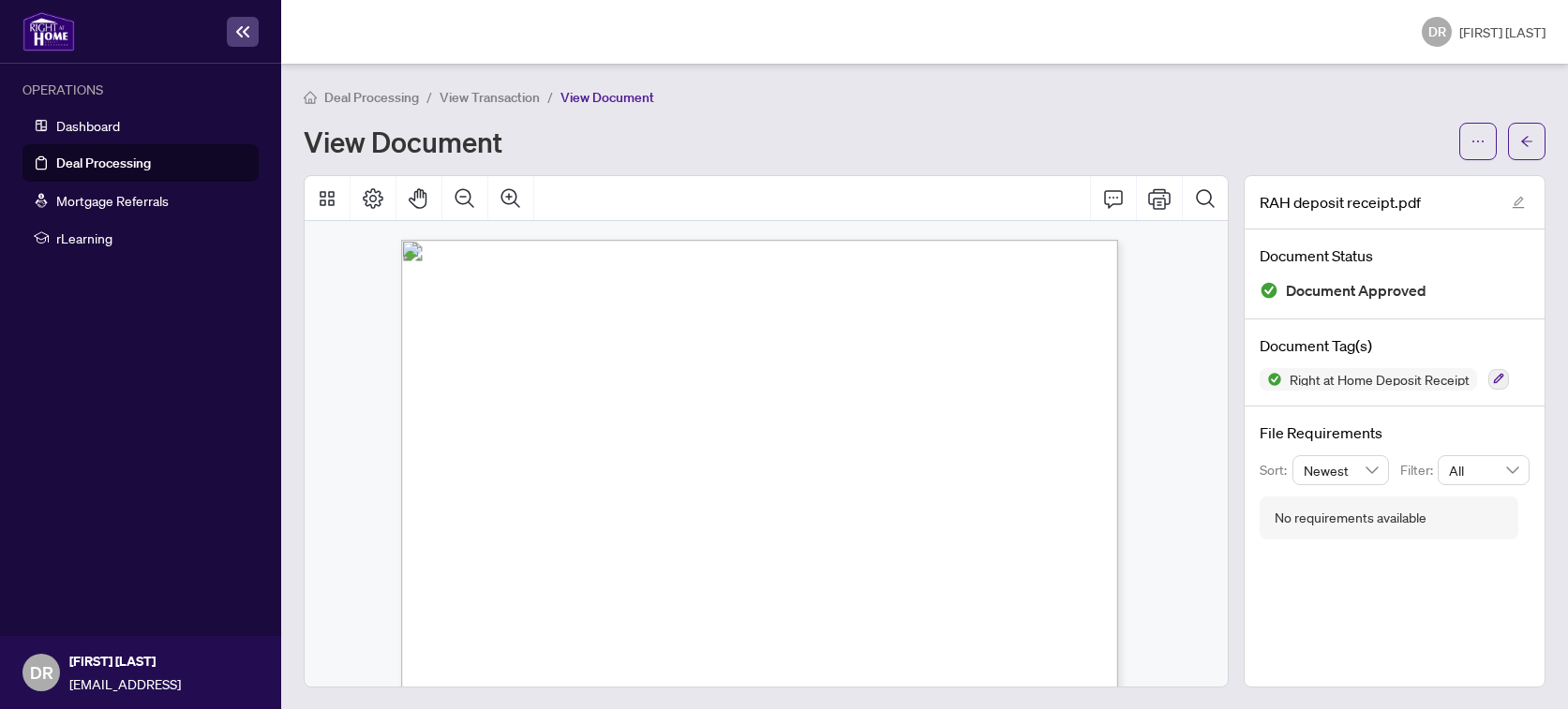 click 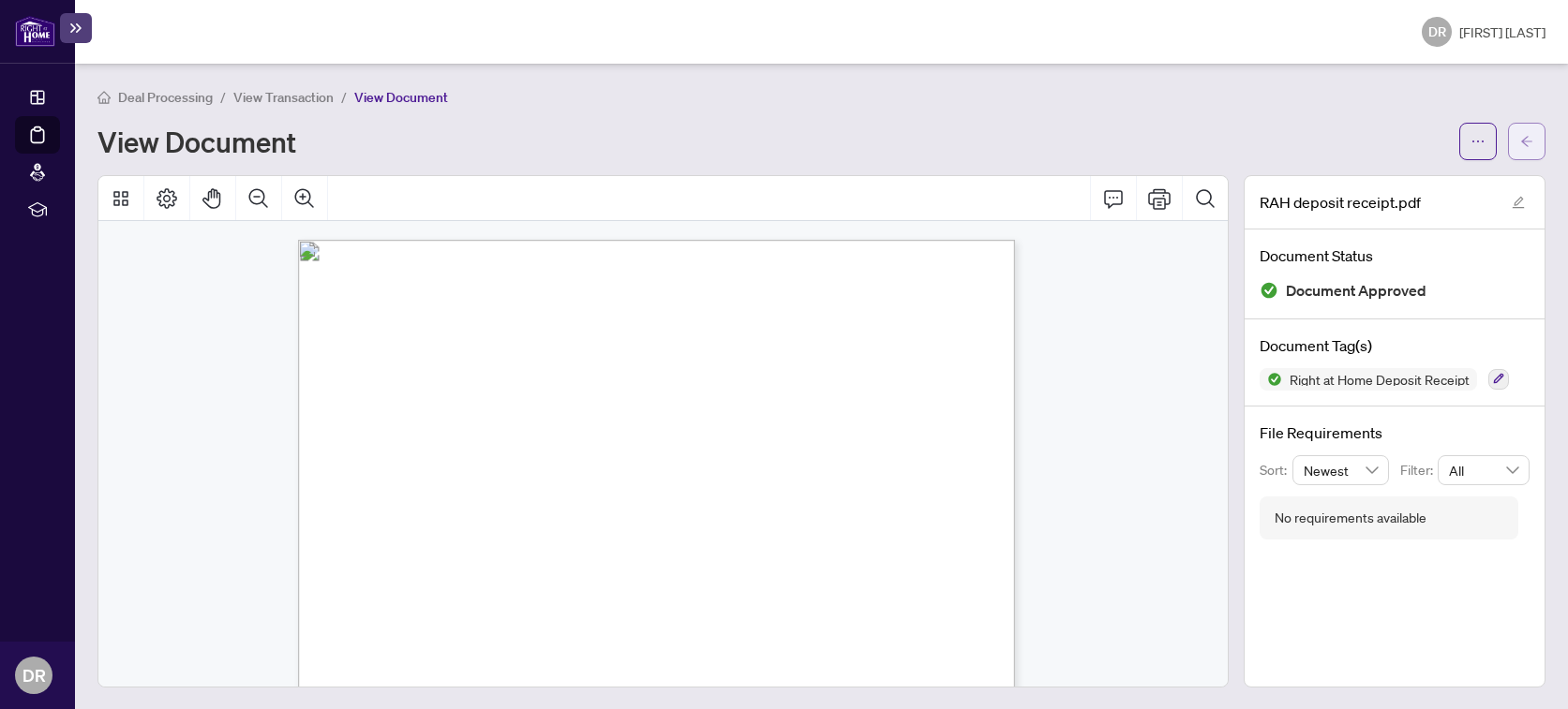 click 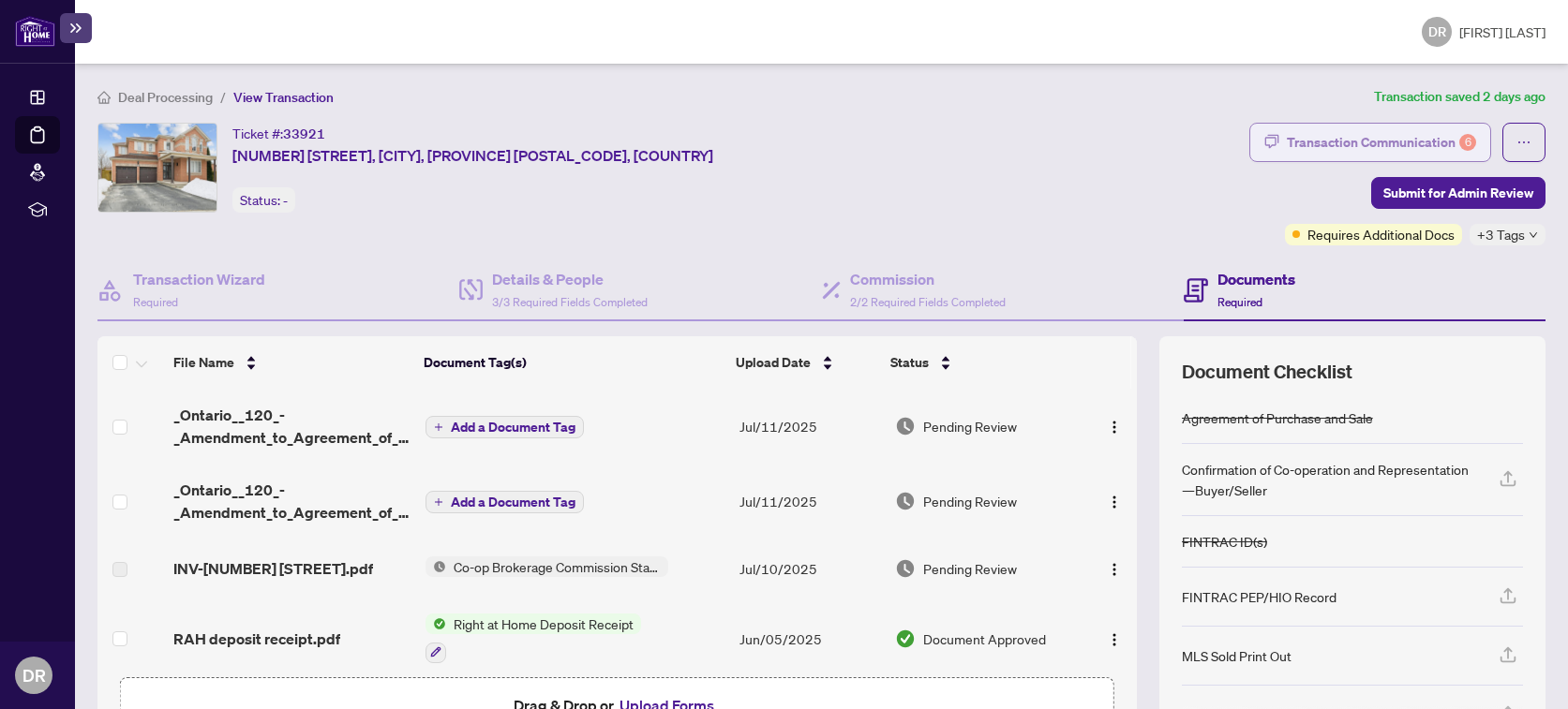 click on "Transaction Communication 6" at bounding box center [1381, 142] 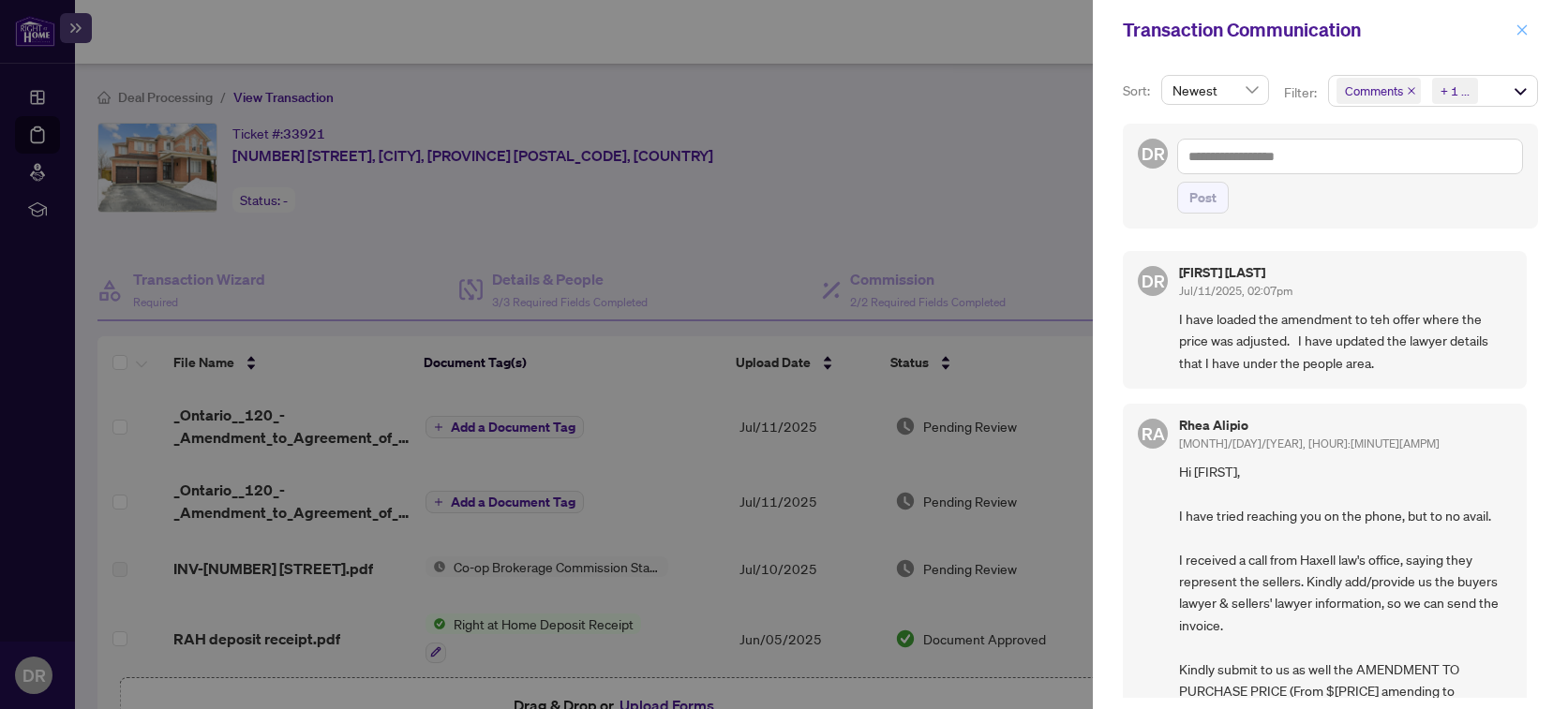 click 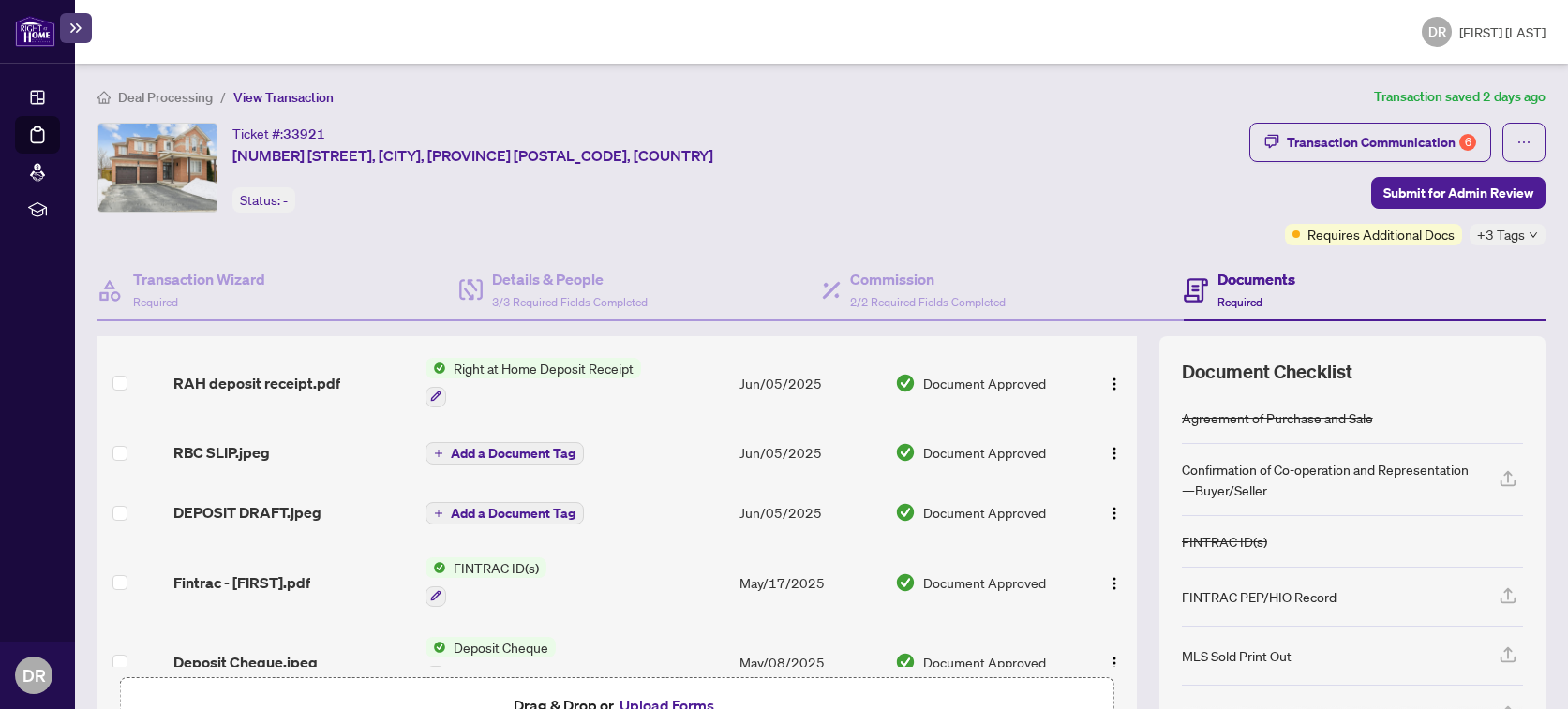 scroll, scrollTop: 281, scrollLeft: 0, axis: vertical 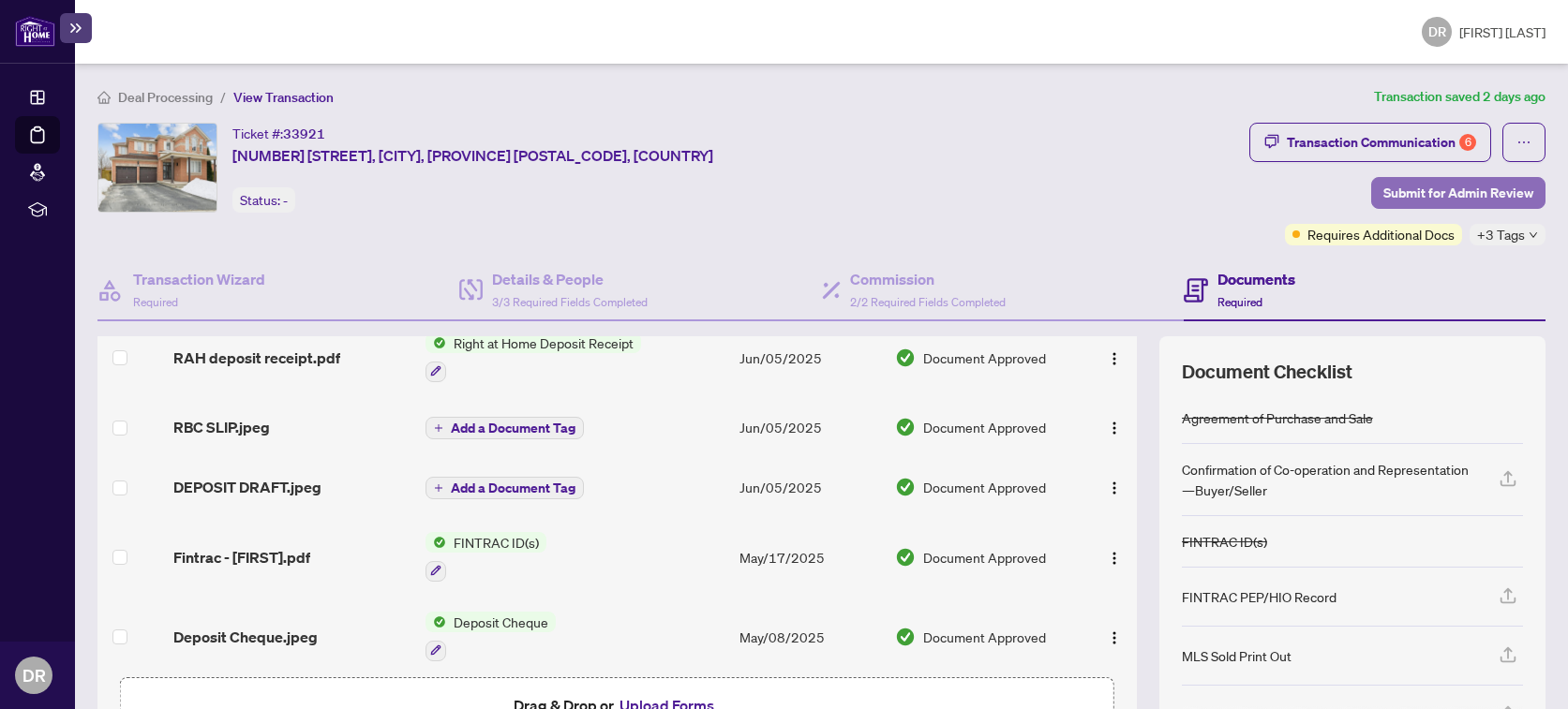 click on "Submit for Admin Review" at bounding box center (1458, 193) 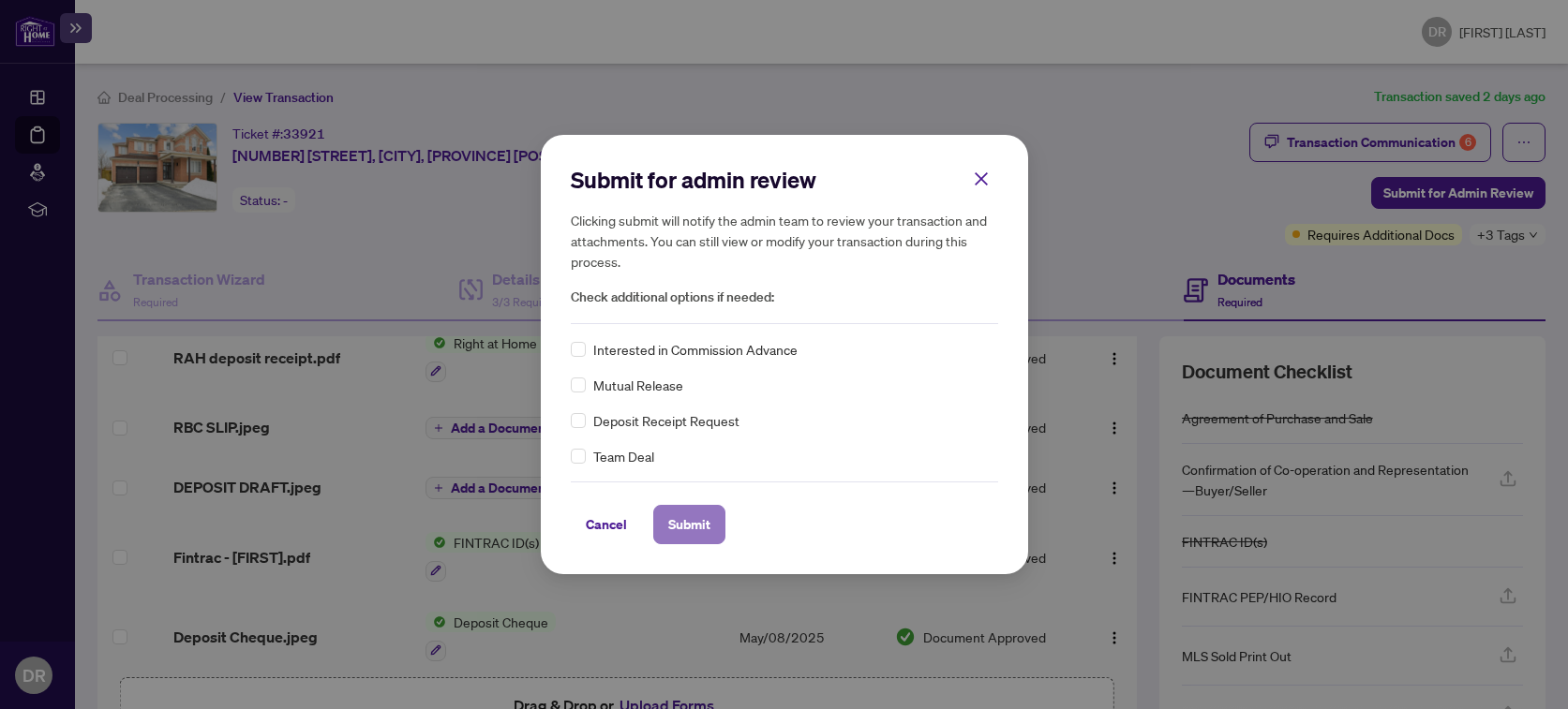 click on "Submit" at bounding box center [689, 524] 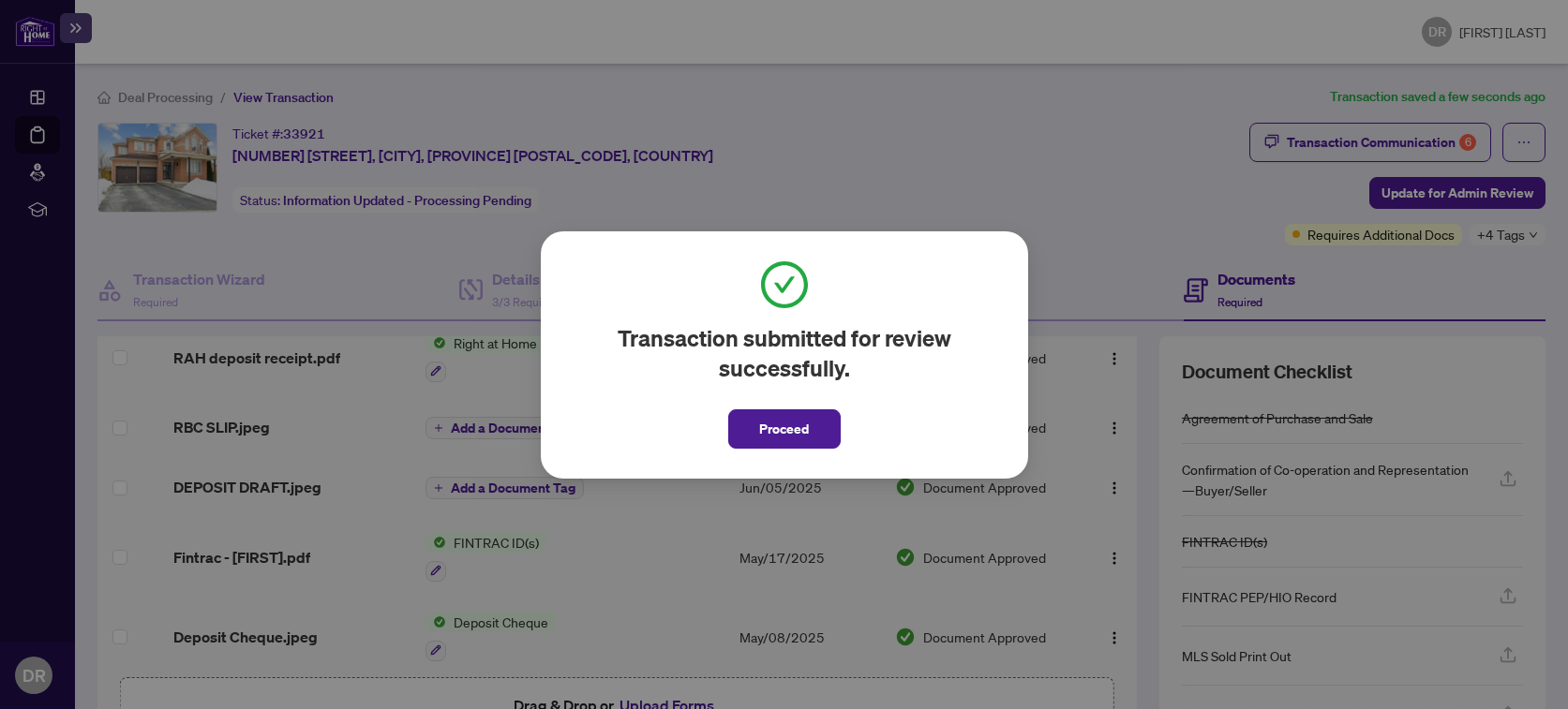 click on "Transaction submitted for review successfully. Proceed Cancel OK" at bounding box center (784, 354) 